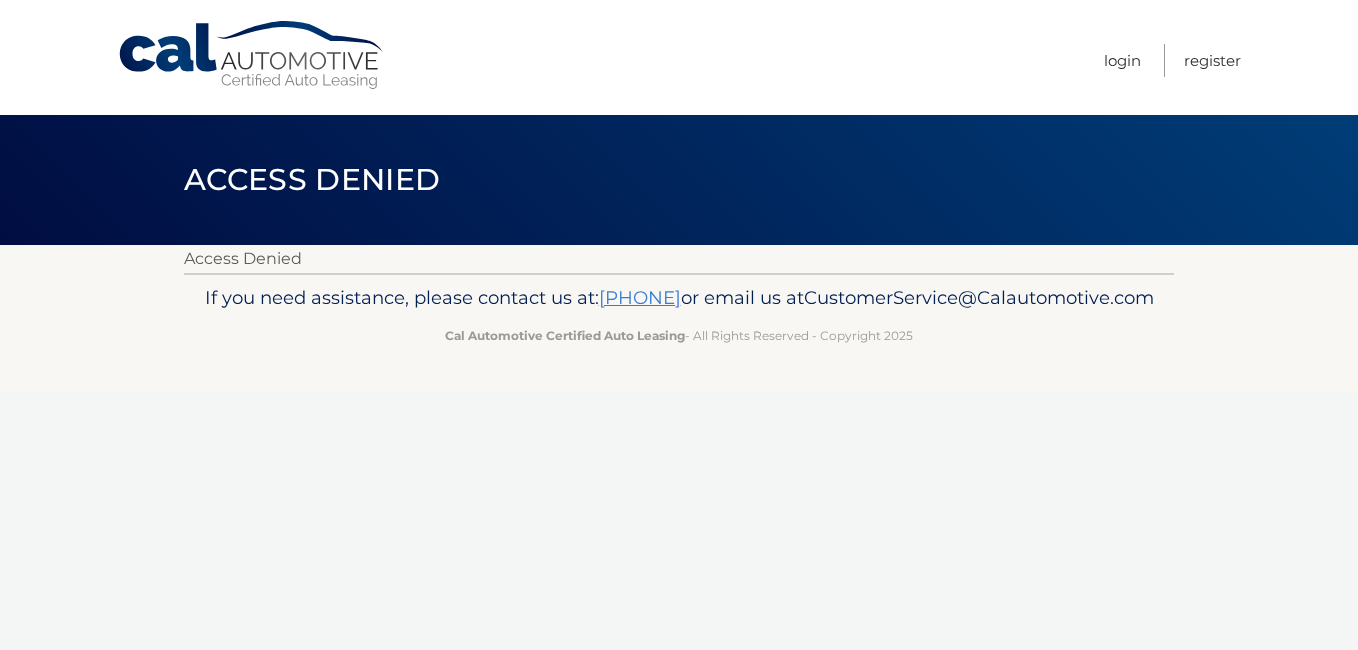 scroll, scrollTop: 0, scrollLeft: 0, axis: both 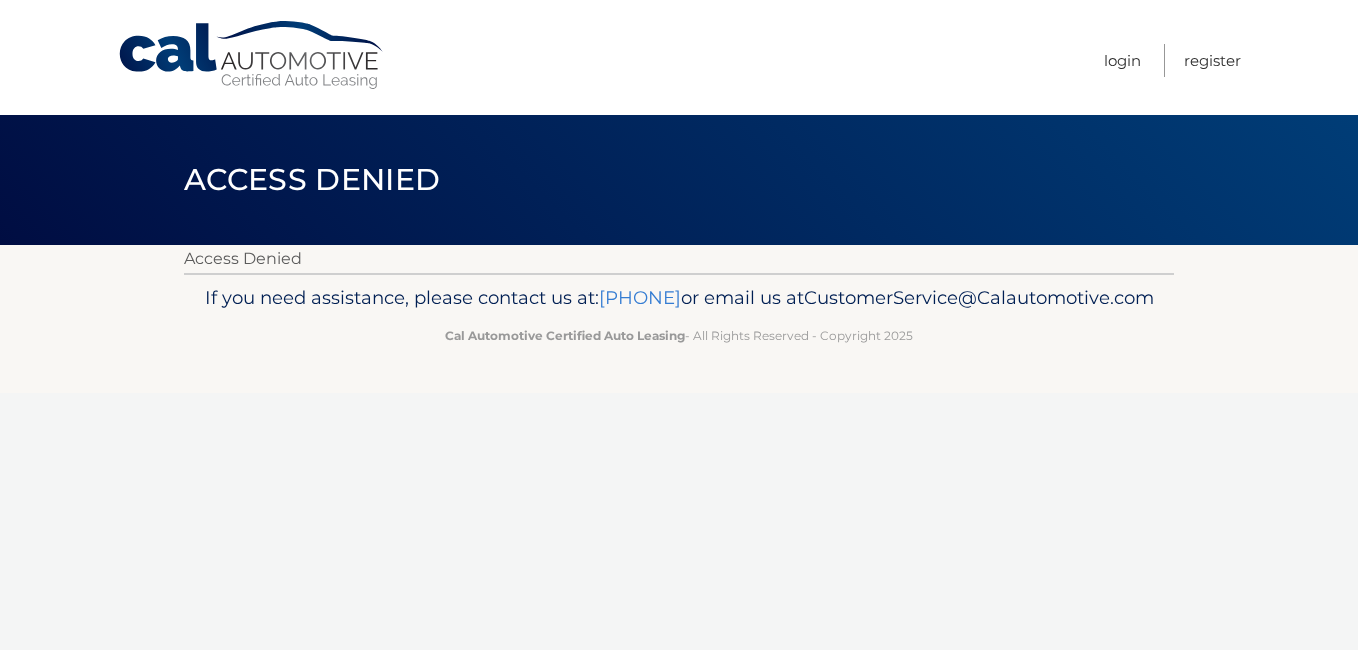 click on "[PHONE]" at bounding box center [640, 297] 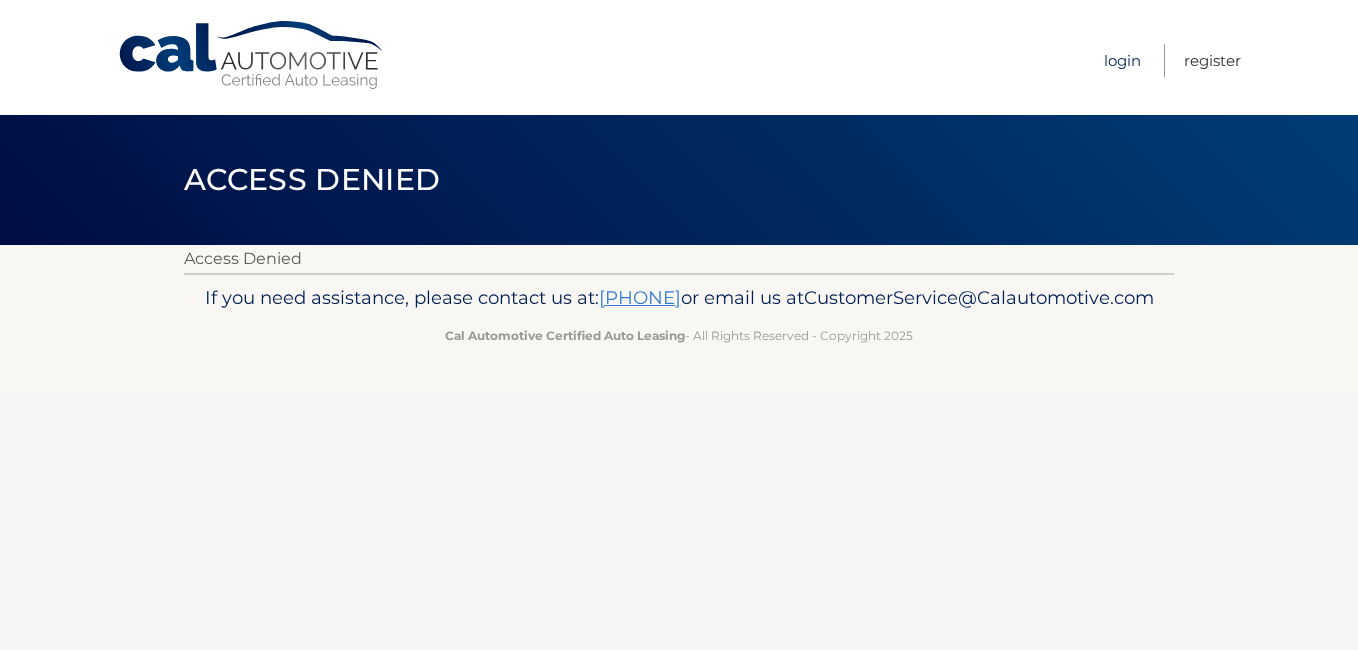 click on "Login" at bounding box center (1122, 60) 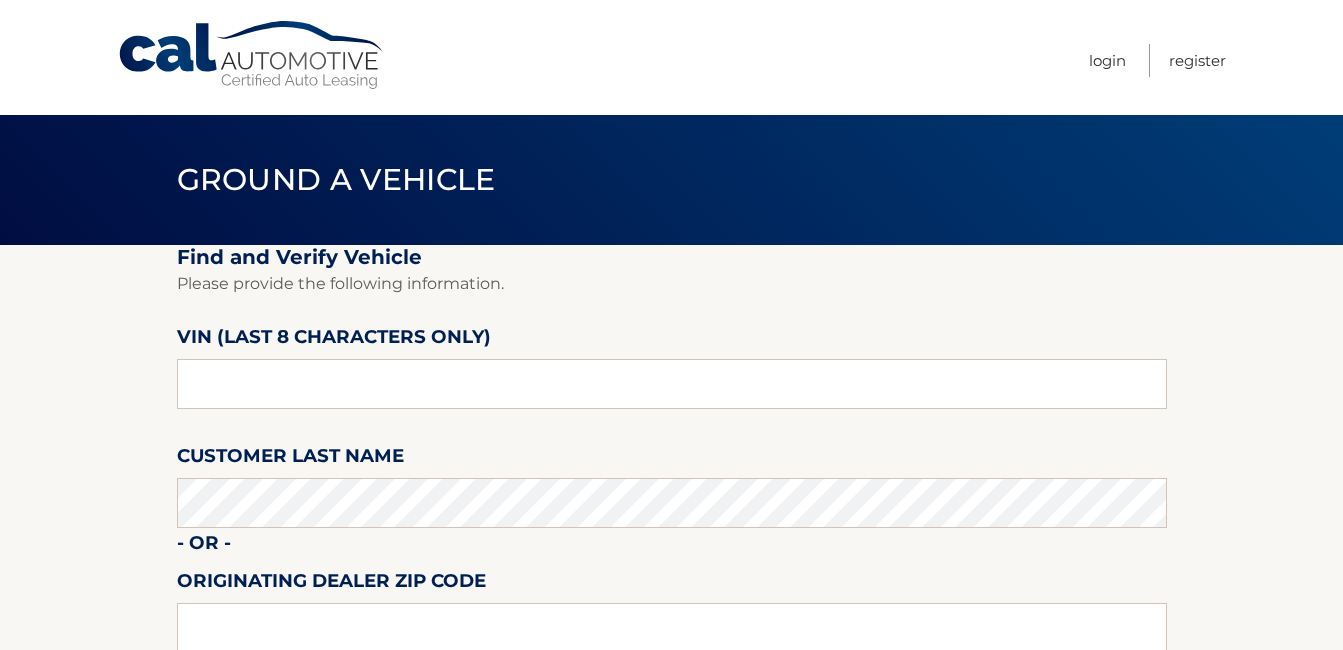 scroll, scrollTop: 0, scrollLeft: 0, axis: both 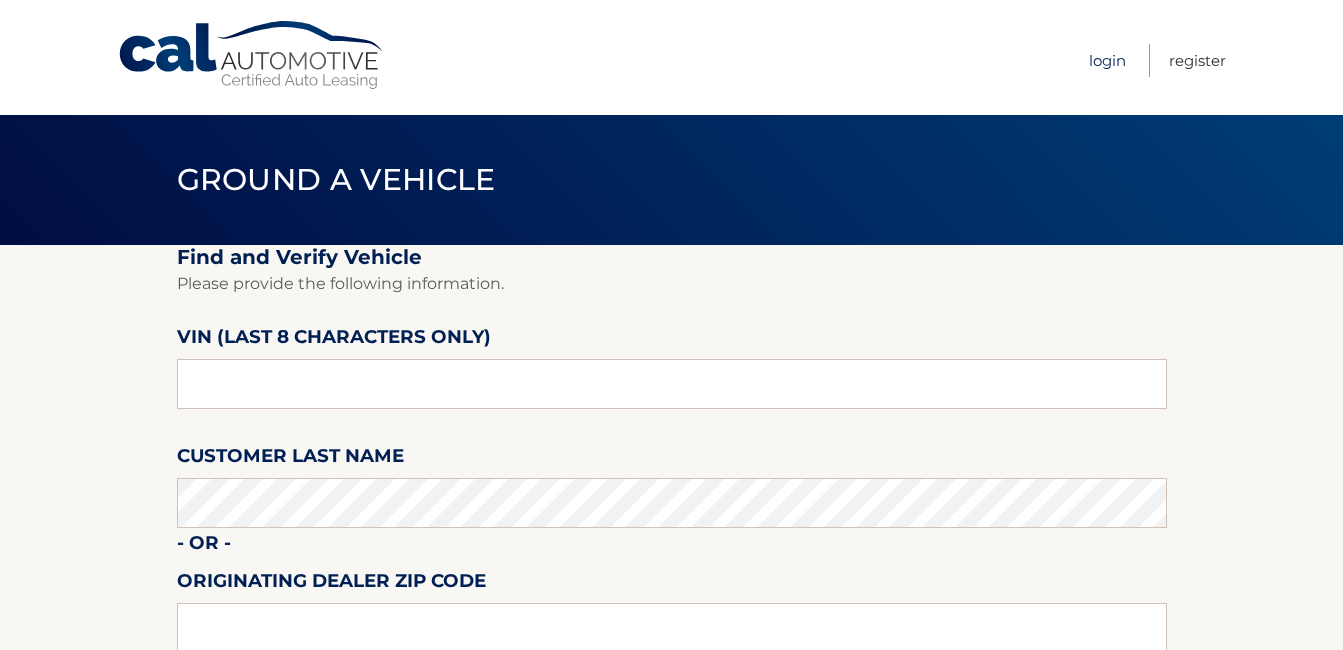 click on "Login" at bounding box center [1107, 60] 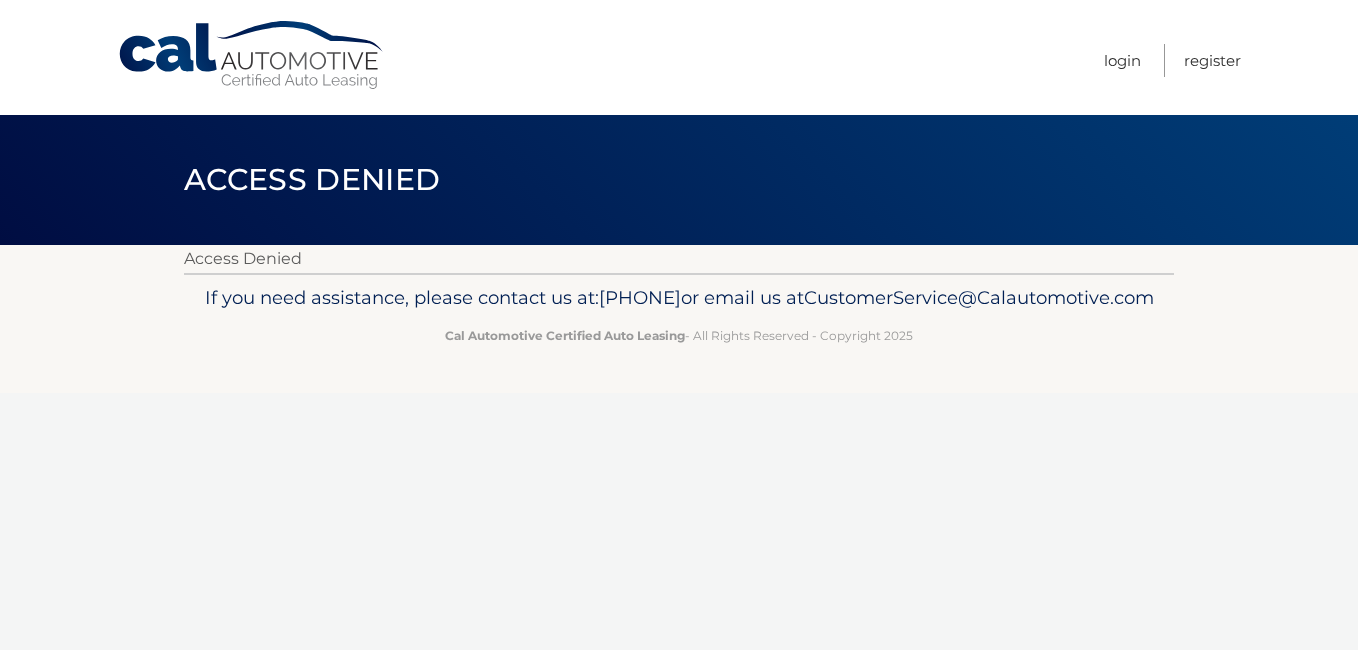 scroll, scrollTop: 0, scrollLeft: 0, axis: both 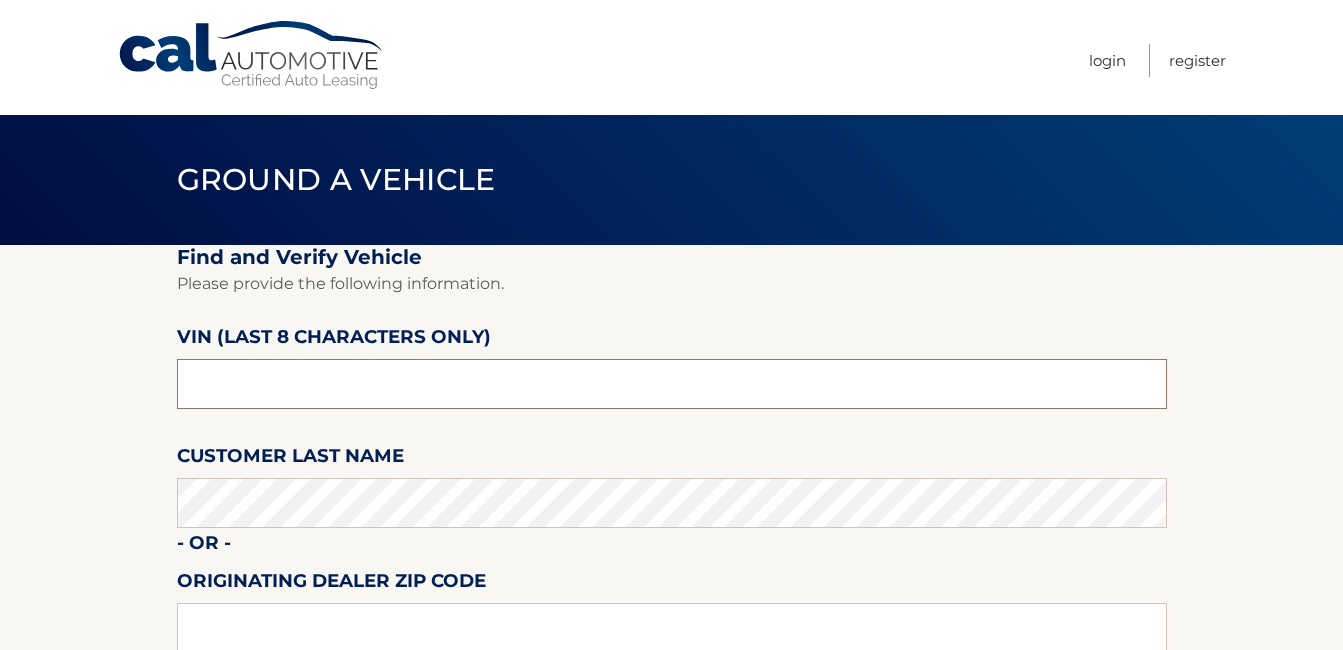 click at bounding box center [672, 384] 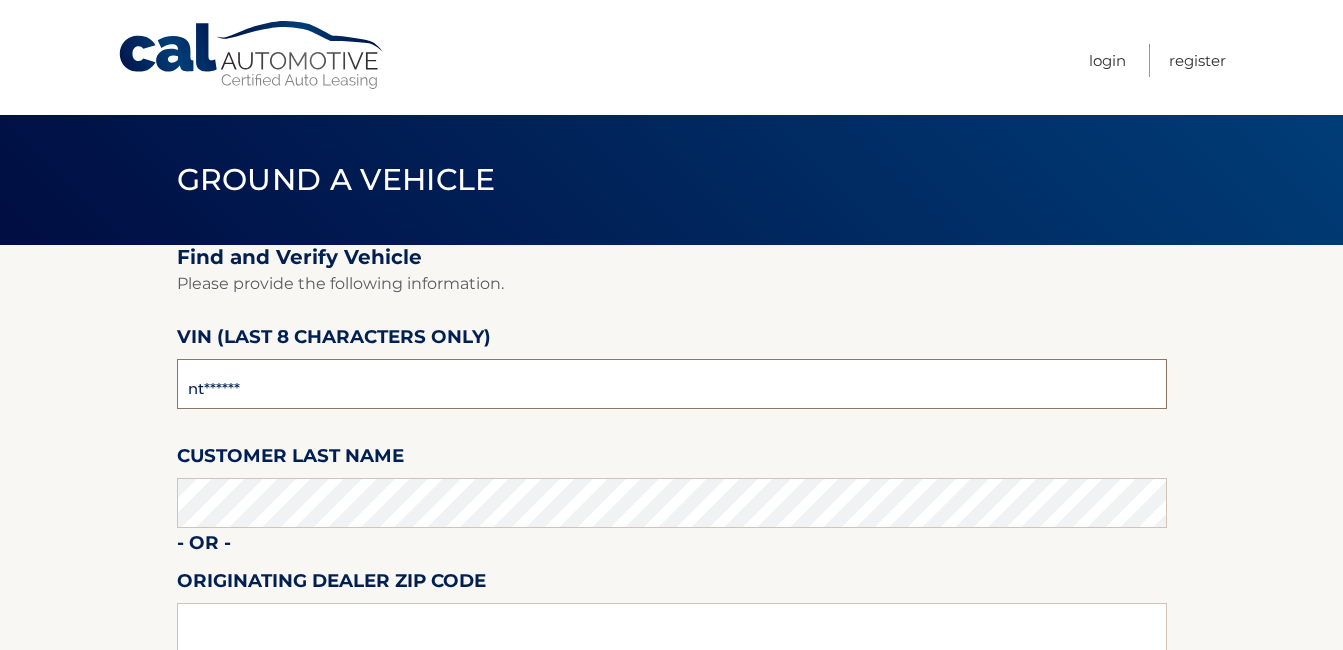 type on "[PHONE]" 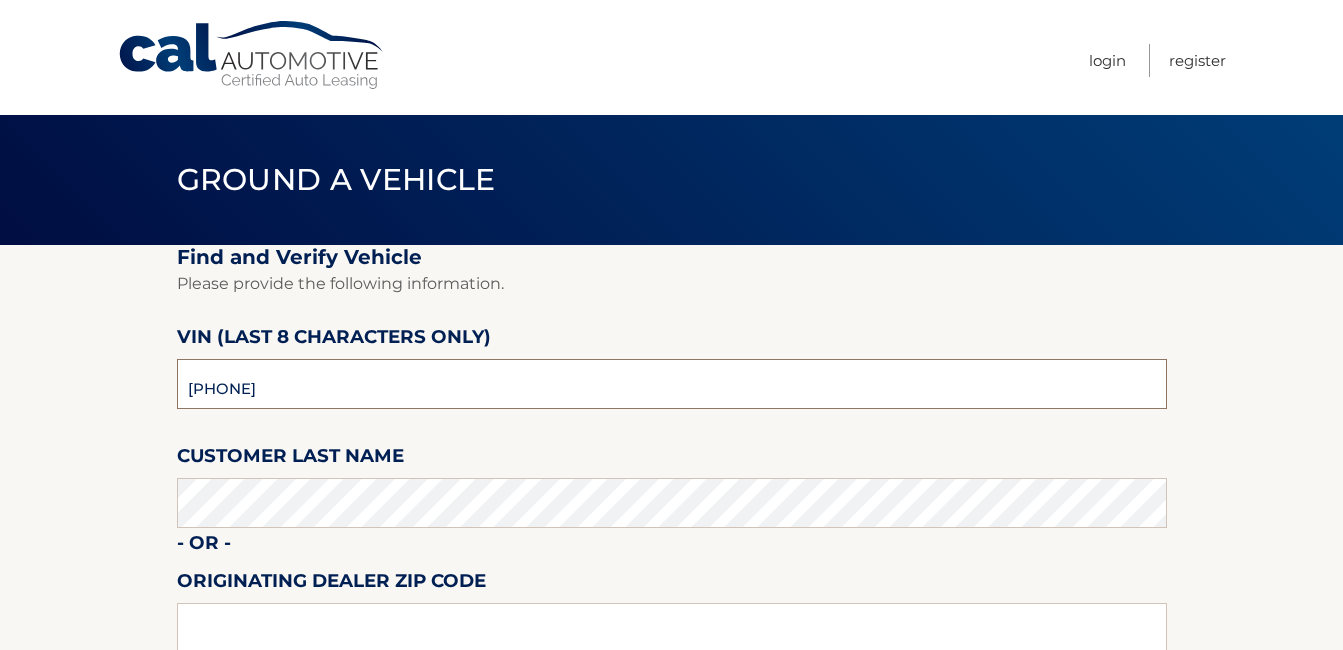 type on "[PHONE]" 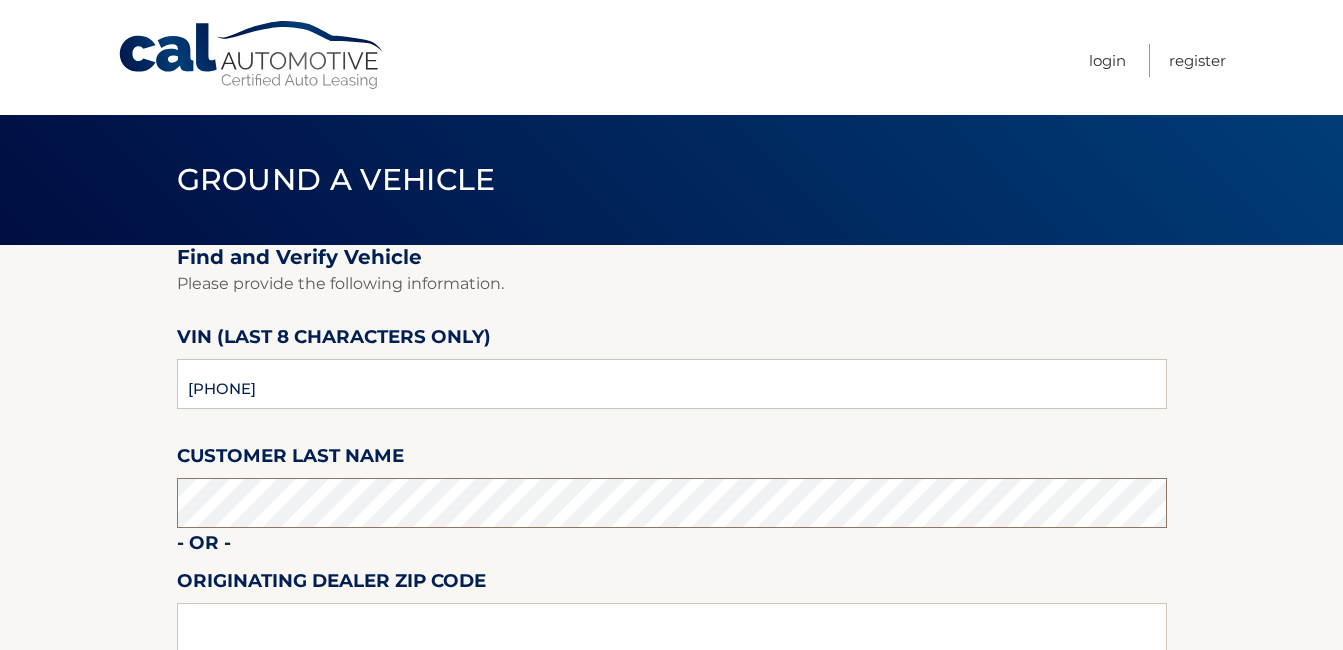 scroll, scrollTop: 262, scrollLeft: 0, axis: vertical 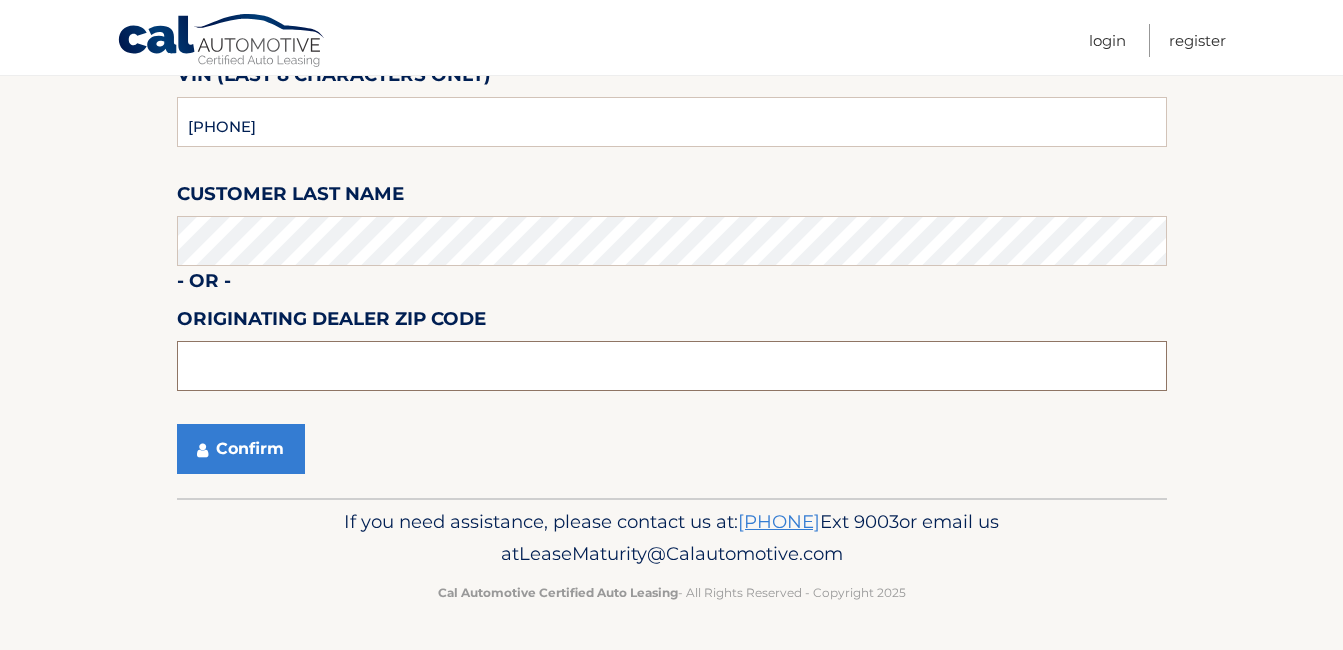 click at bounding box center [672, 366] 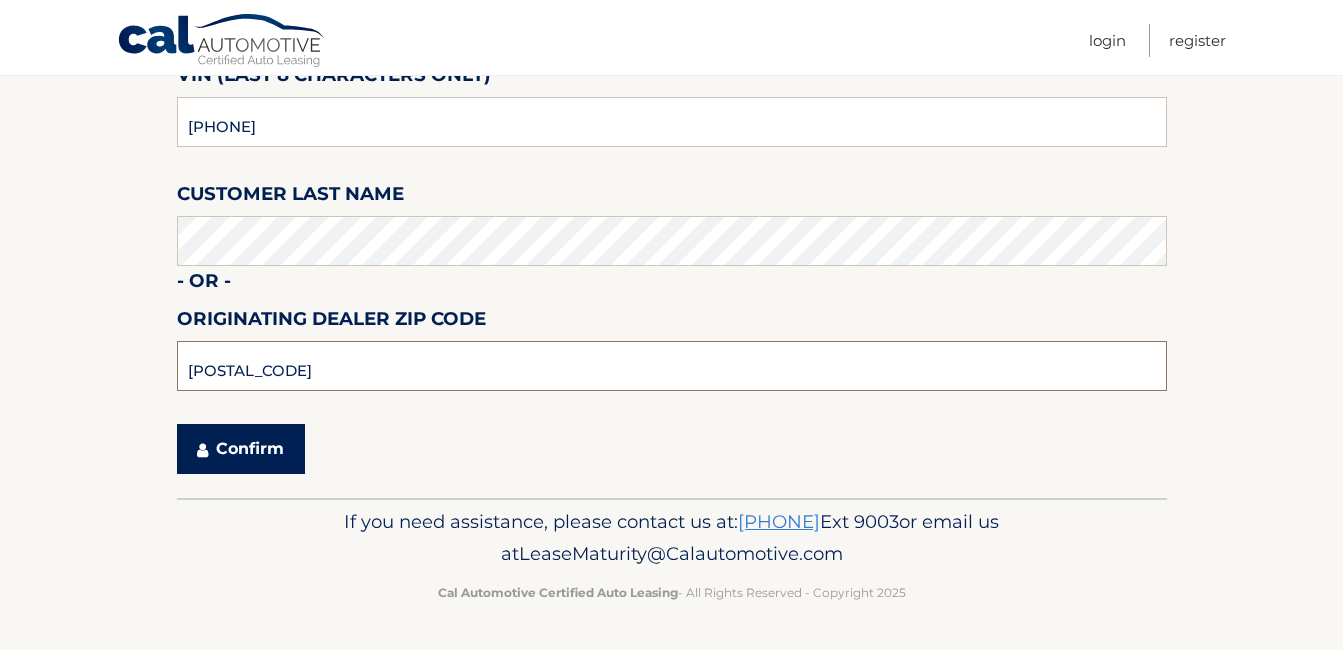 type on "33021" 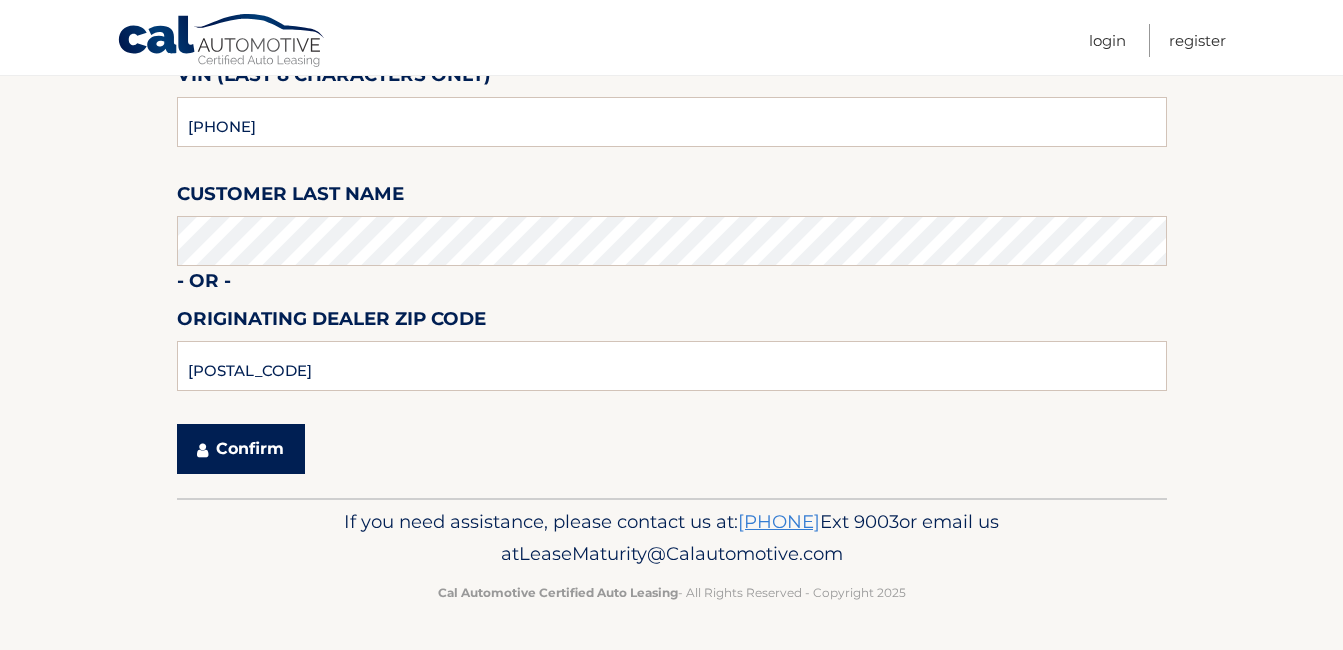 click on "Confirm" at bounding box center [241, 449] 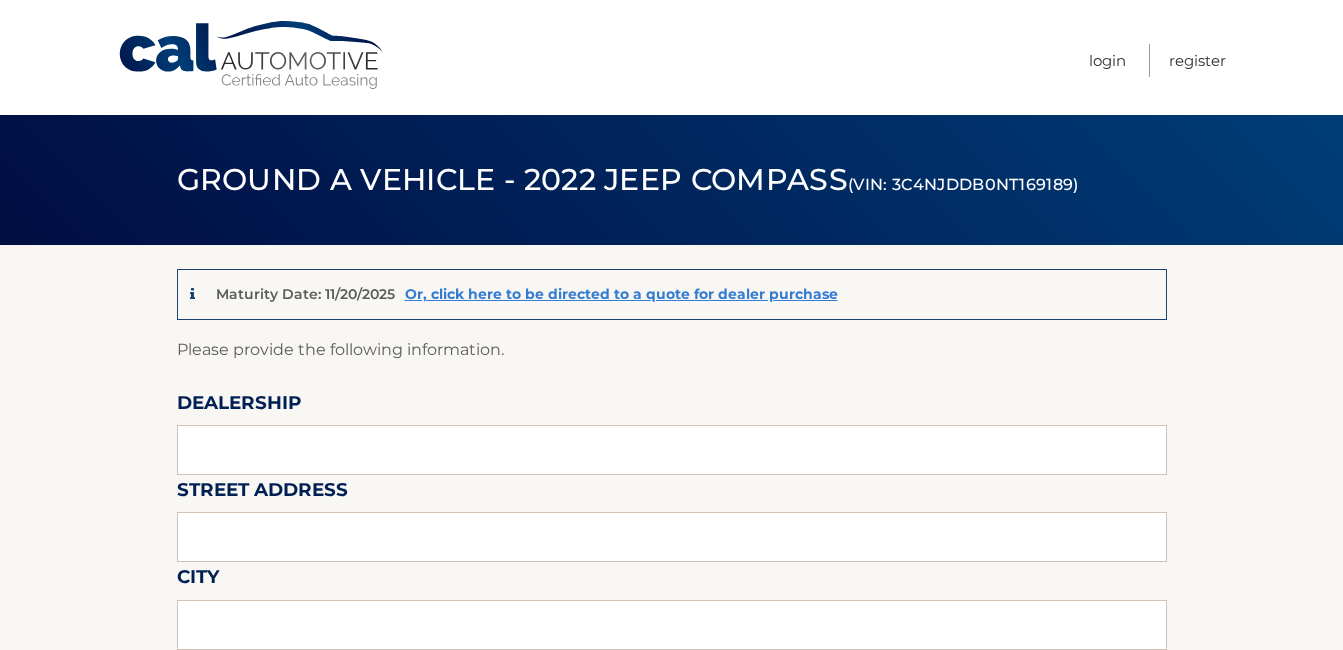 scroll, scrollTop: 0, scrollLeft: 0, axis: both 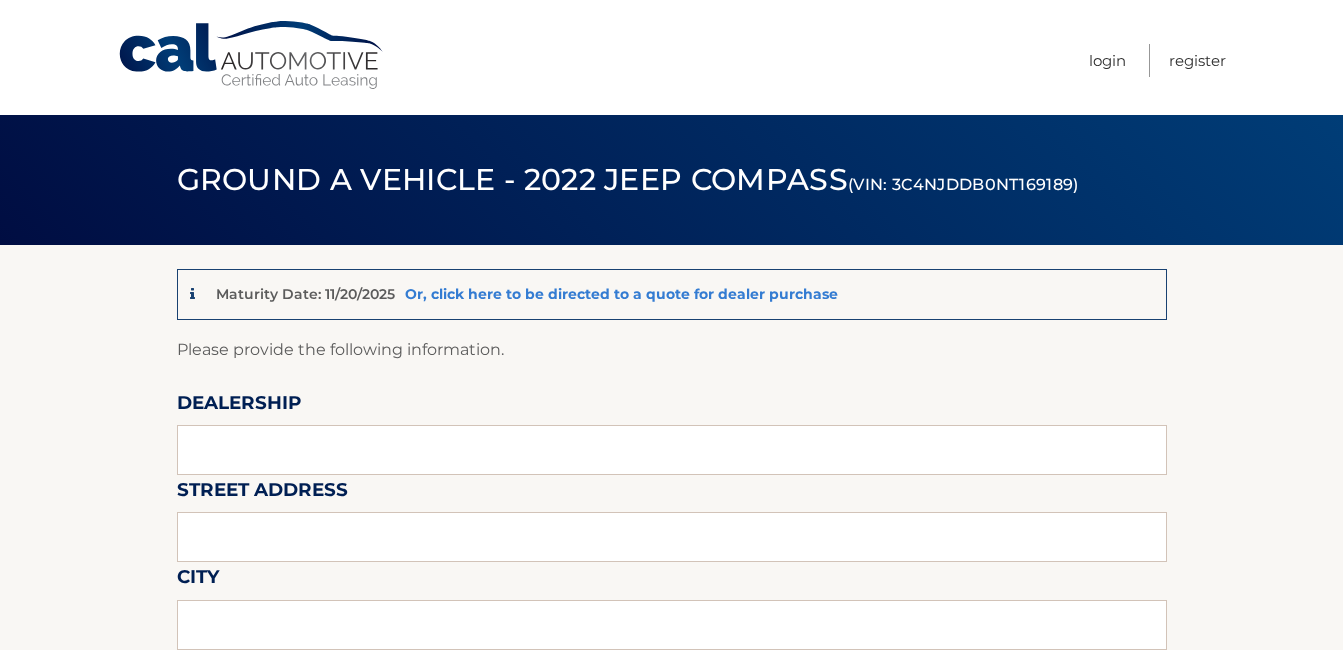 click on "Or, click here to be directed to a quote for dealer purchase" at bounding box center (621, 294) 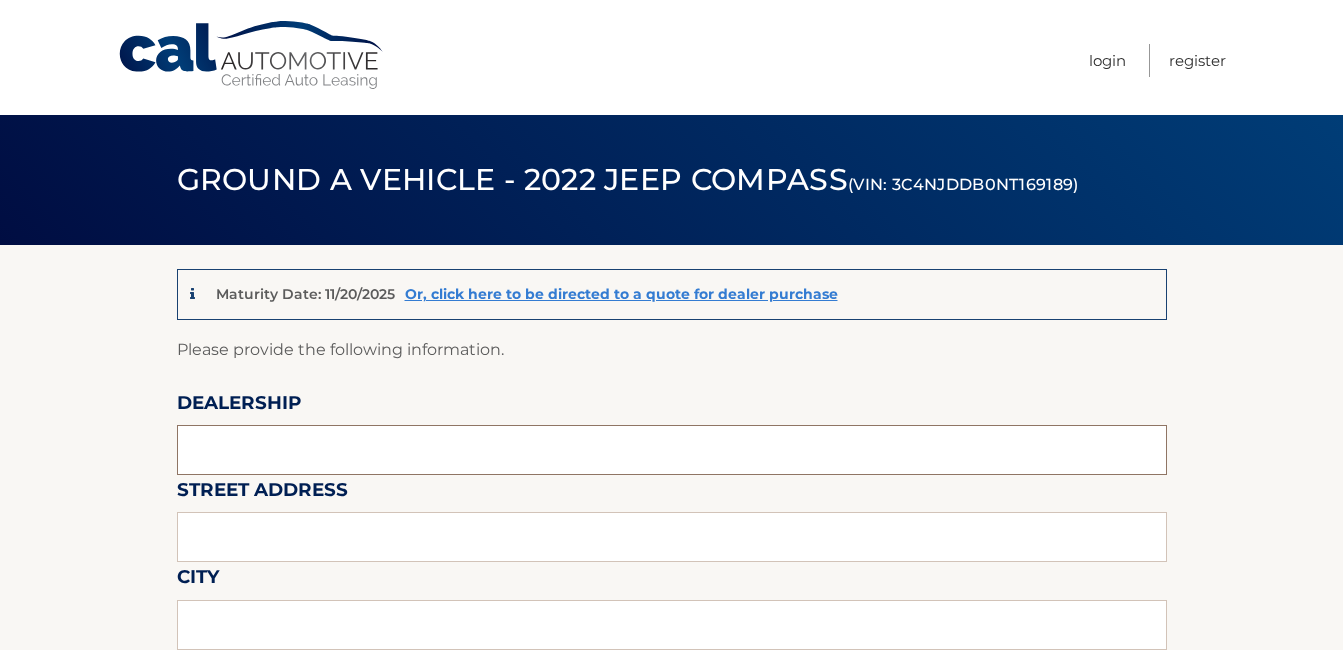 click at bounding box center (672, 450) 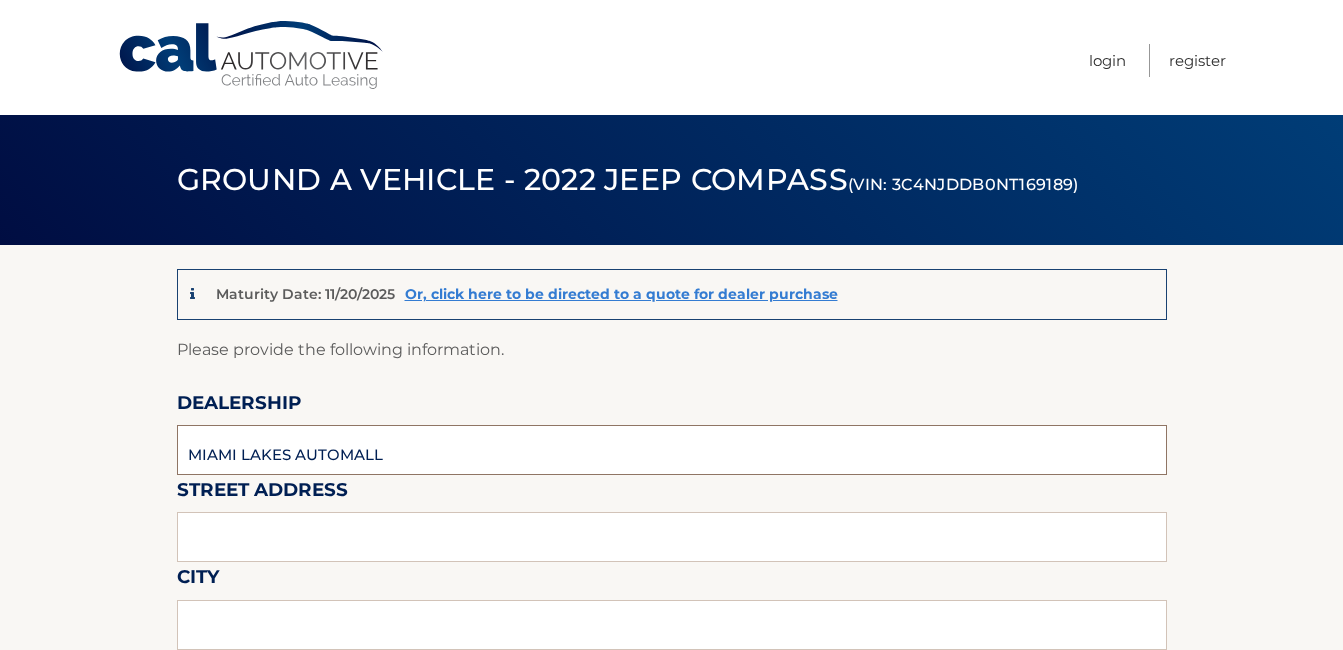 type on "16600 NW 57th ave" 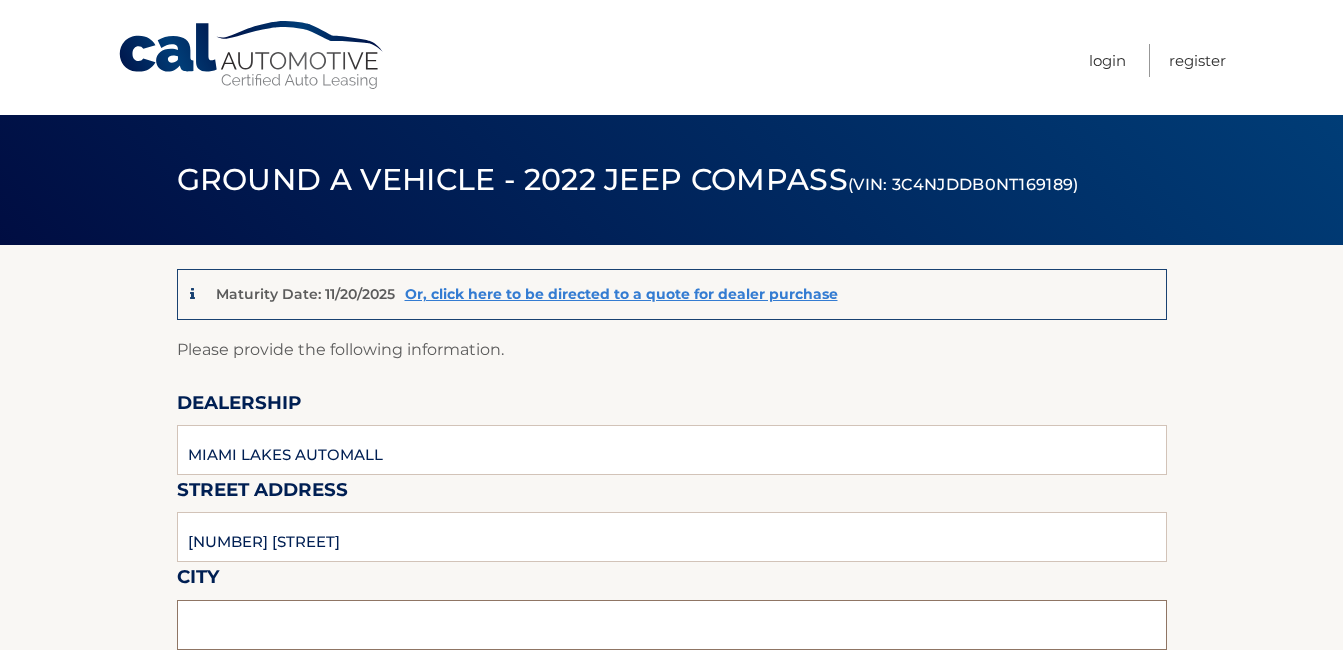 type on "MIAMI LAKES" 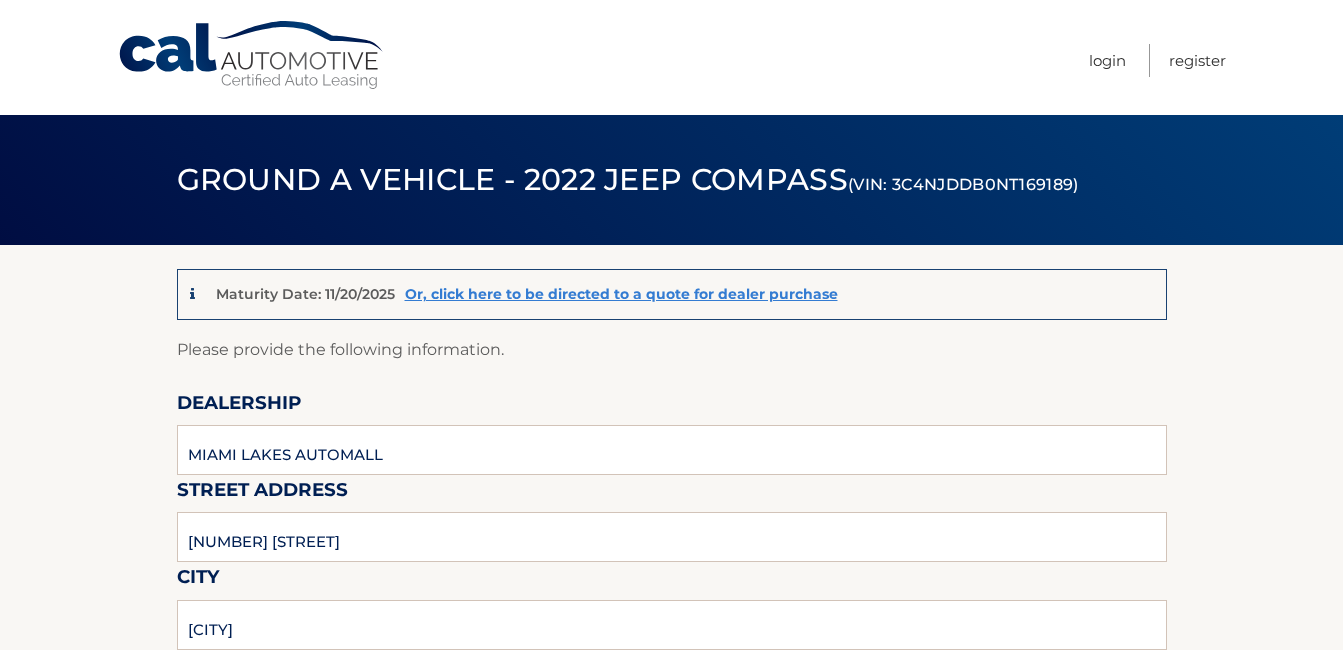 type on "MIAMI LAKES AUTOMALL" 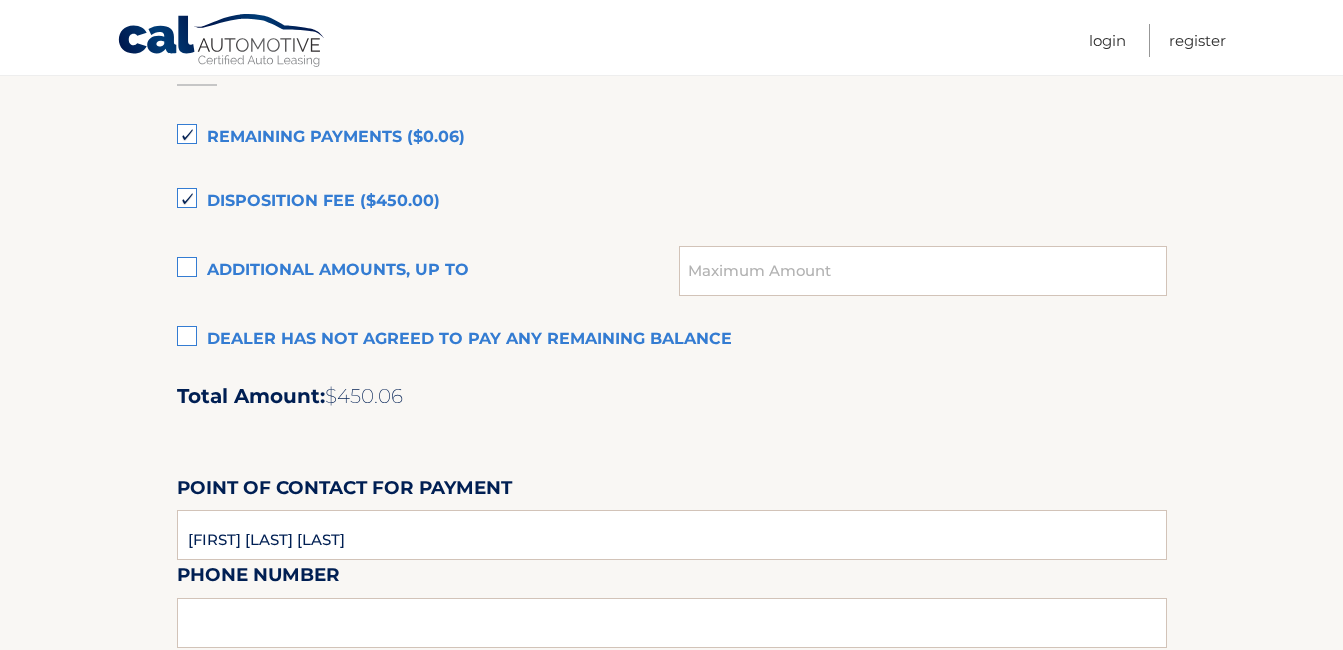 scroll, scrollTop: 1467, scrollLeft: 0, axis: vertical 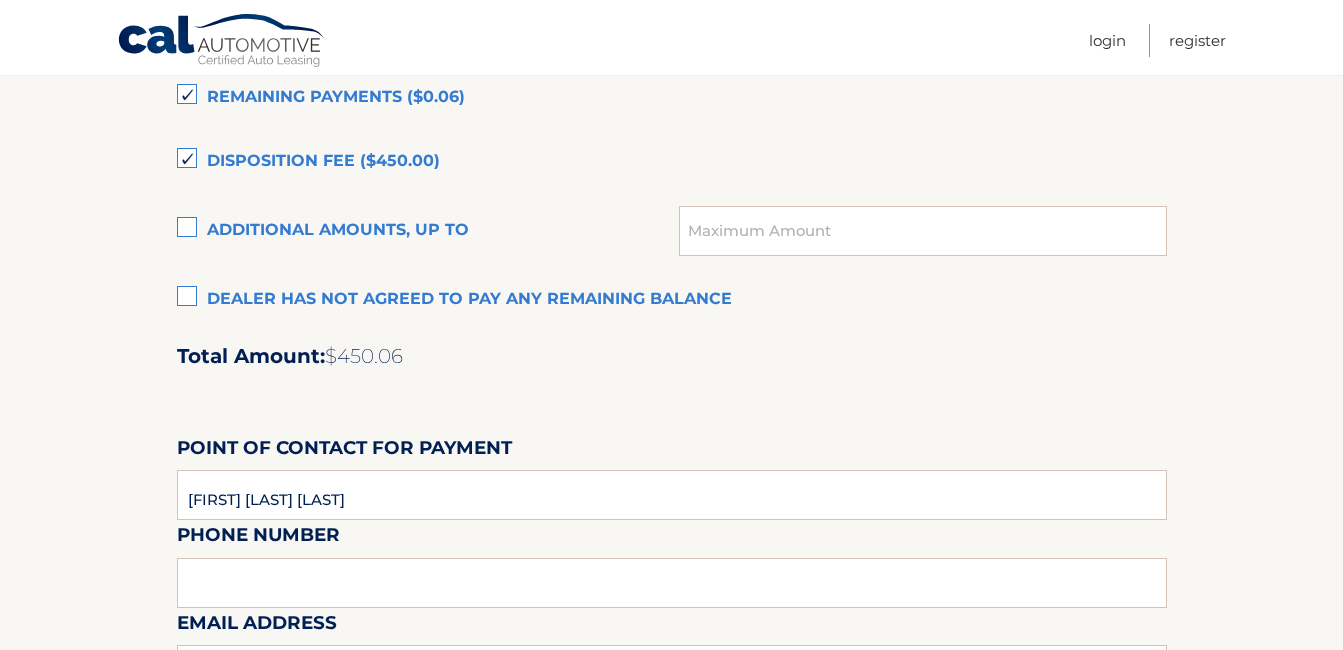 click on "Remaining Payments ($0.06)" at bounding box center (672, 98) 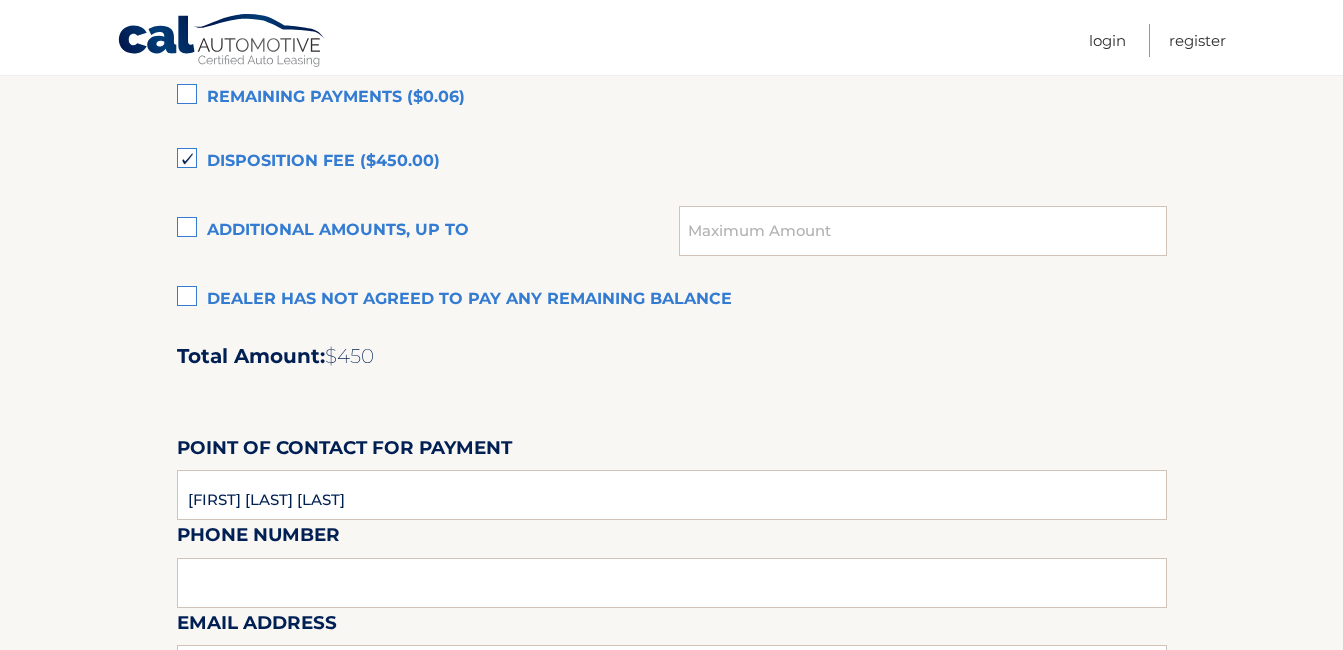 scroll, scrollTop: 1100, scrollLeft: 0, axis: vertical 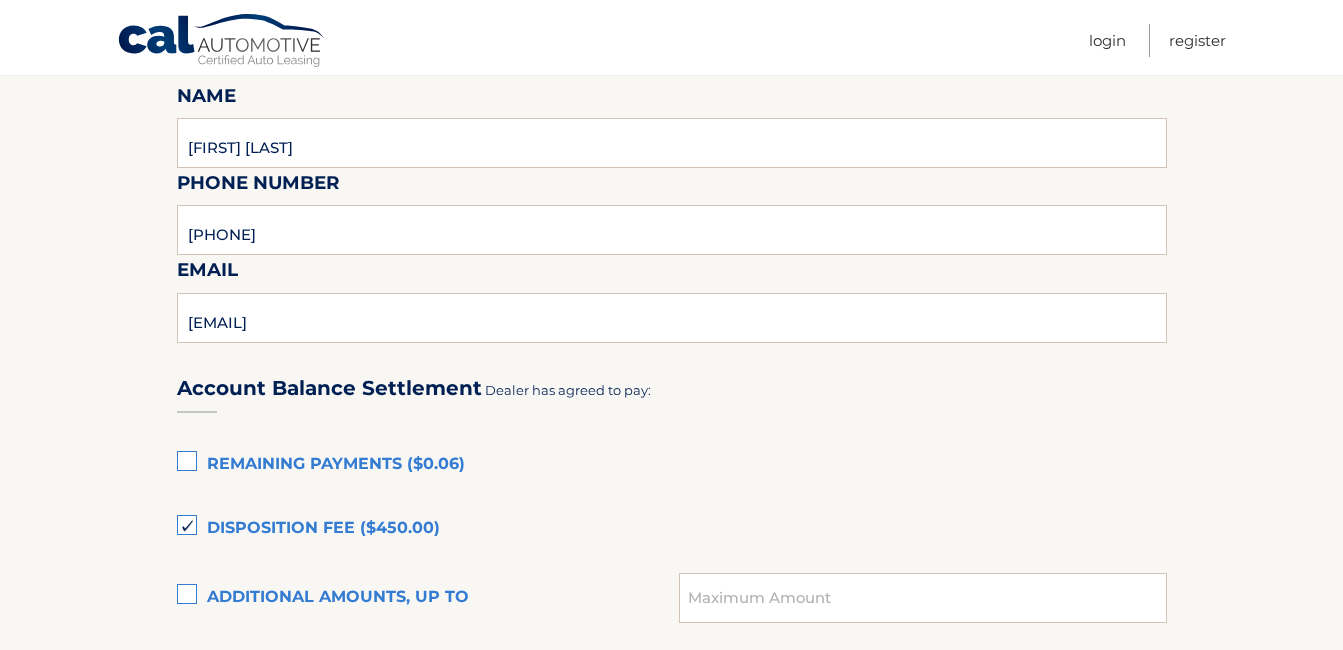 drag, startPoint x: 189, startPoint y: 524, endPoint x: 287, endPoint y: 516, distance: 98.32599 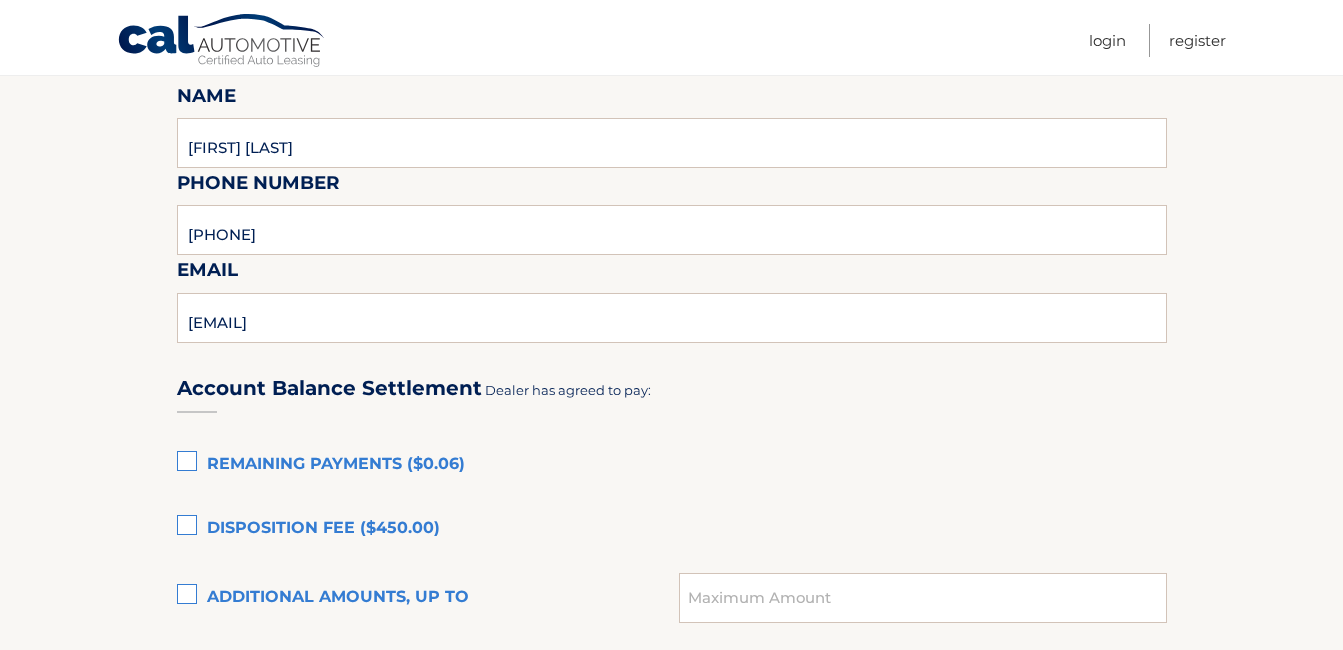 scroll, scrollTop: 1467, scrollLeft: 0, axis: vertical 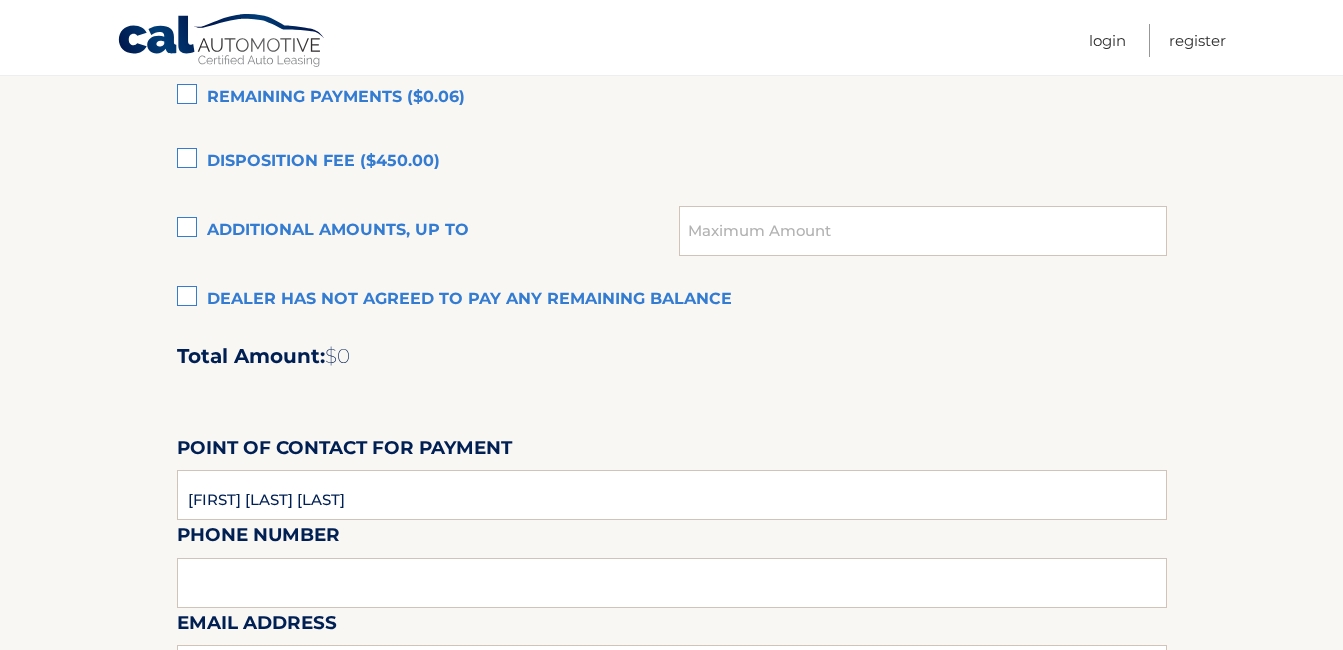 click on "Dealer has not agreed to pay any remaining balance" at bounding box center [672, 300] 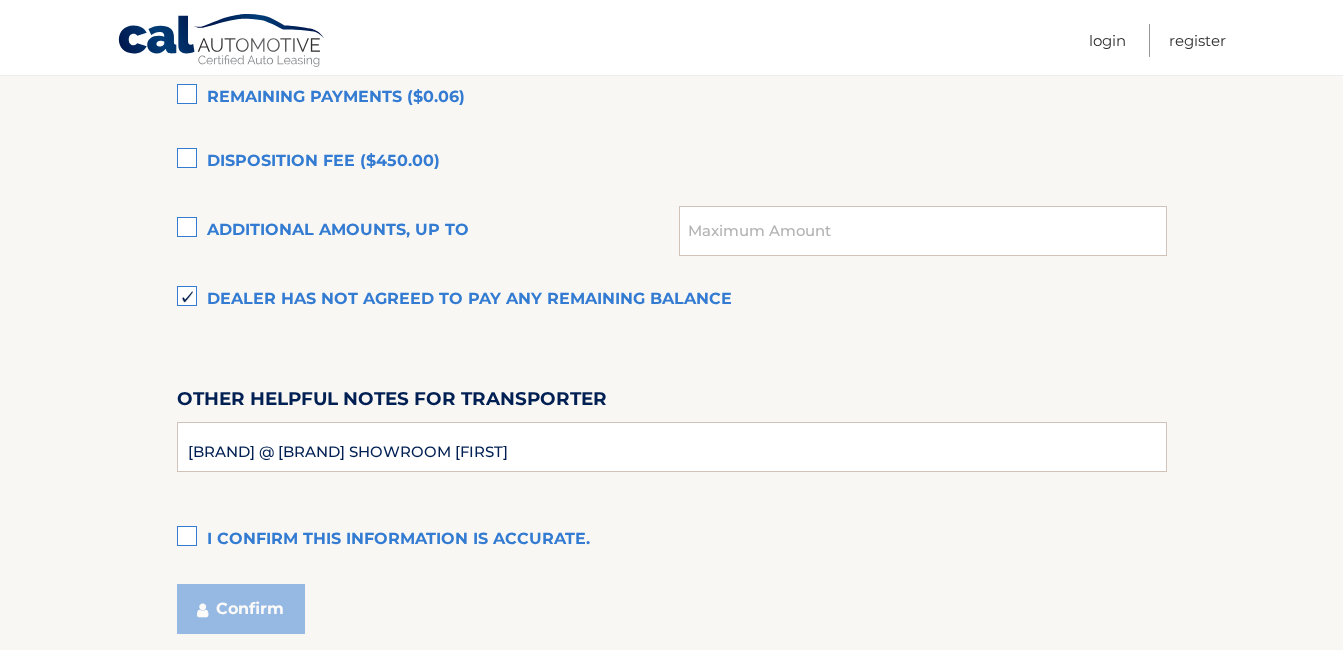 click on "I confirm this information is accurate." at bounding box center [672, 540] 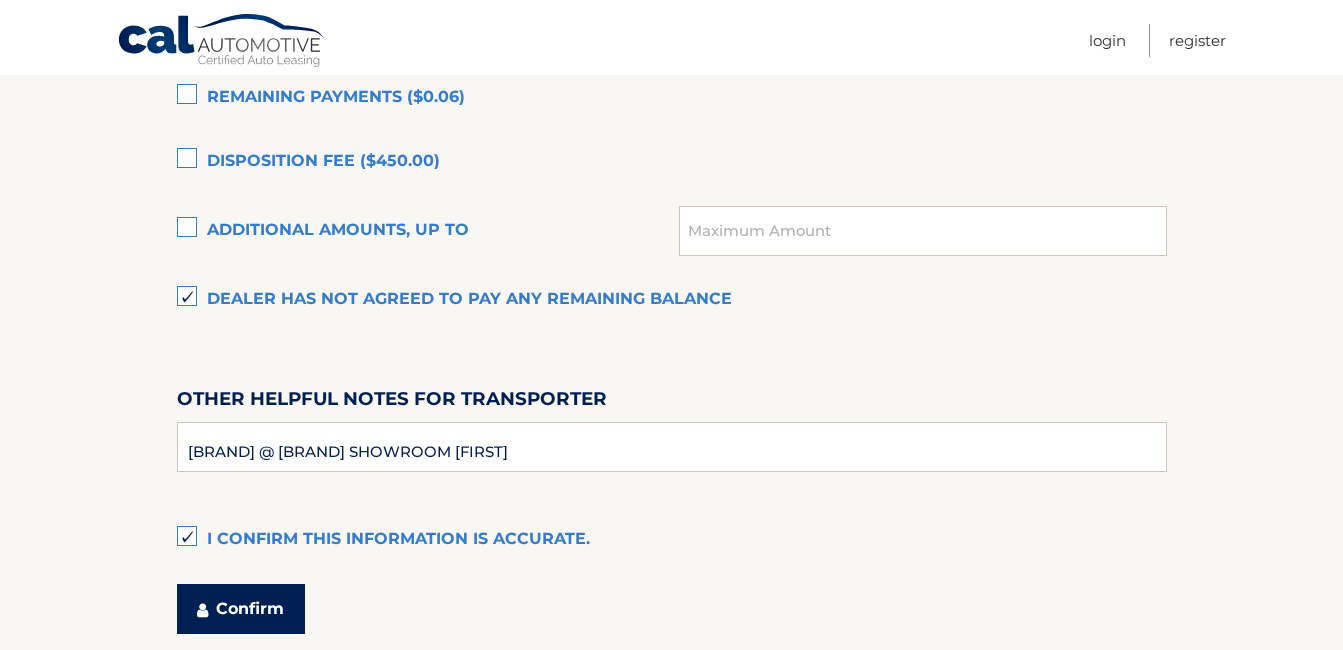 click on "Confirm" at bounding box center [241, 609] 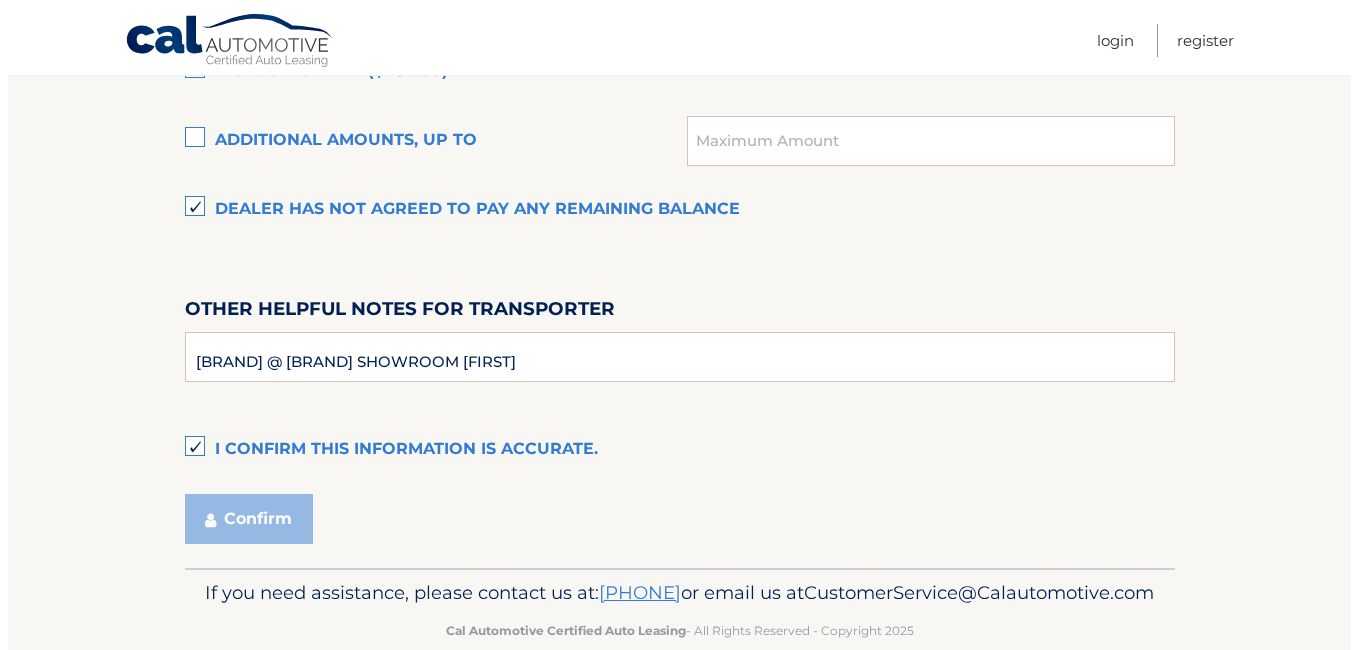 scroll, scrollTop: 1627, scrollLeft: 0, axis: vertical 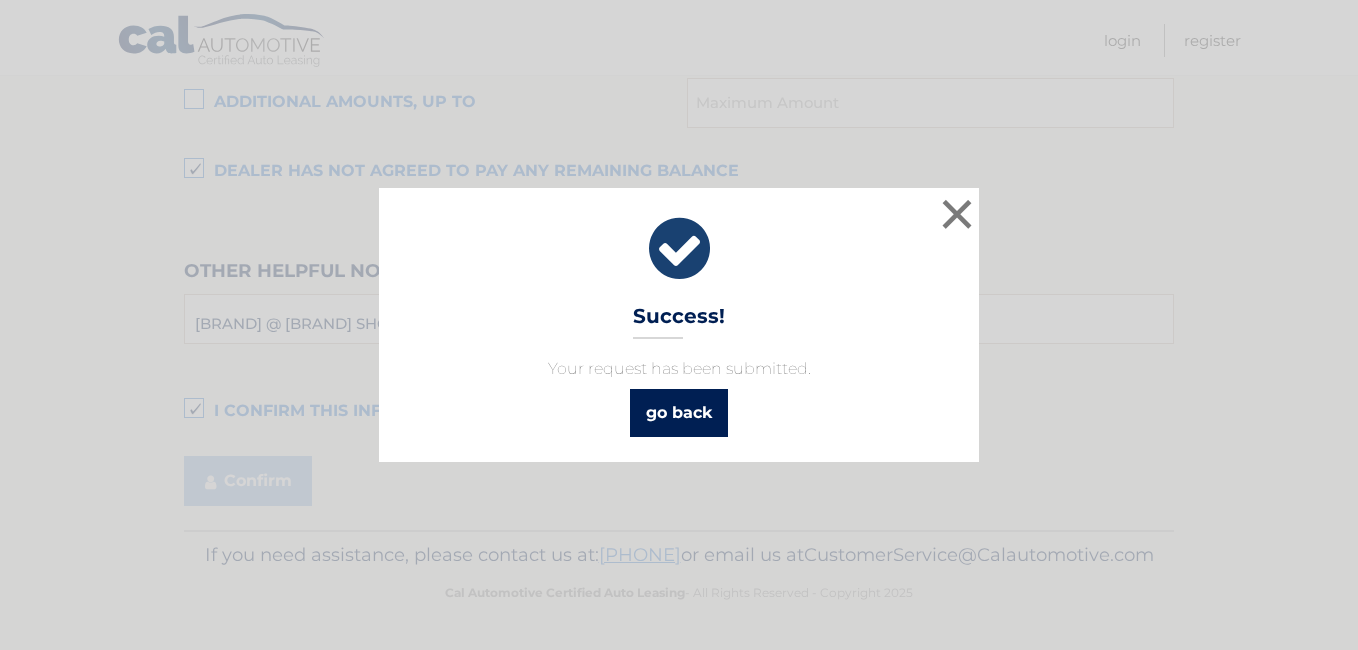 click on "go back" at bounding box center (679, 413) 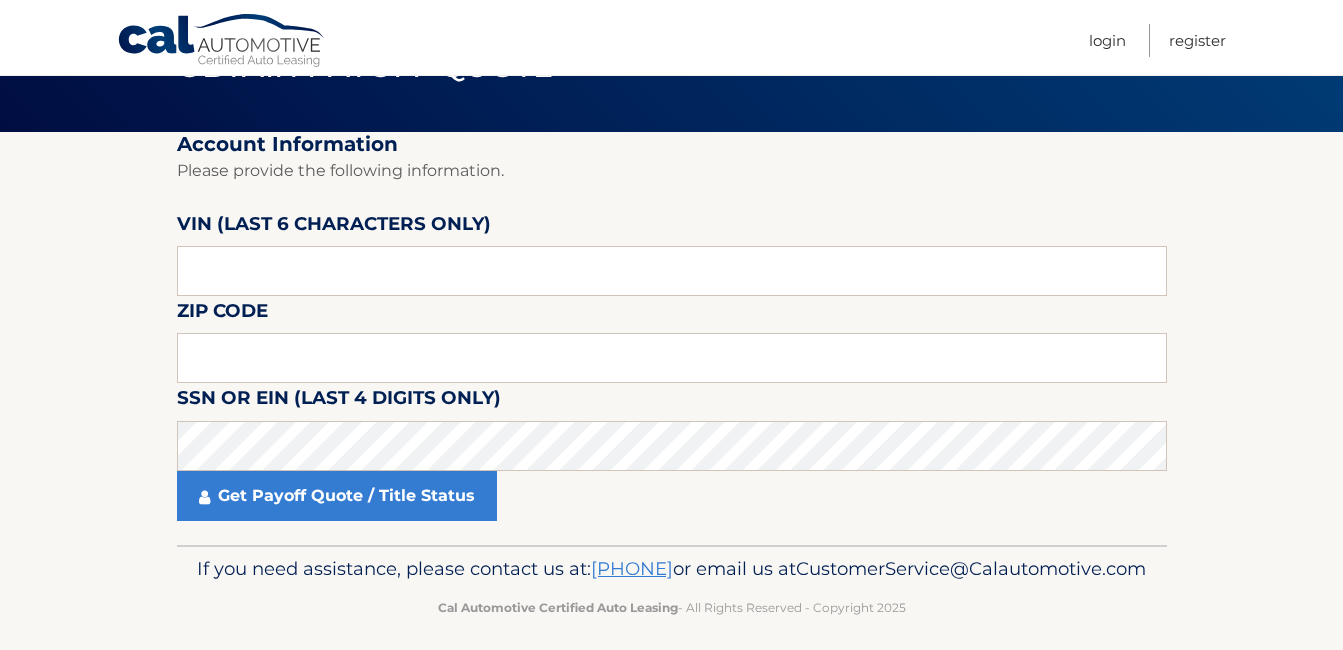 scroll, scrollTop: 160, scrollLeft: 0, axis: vertical 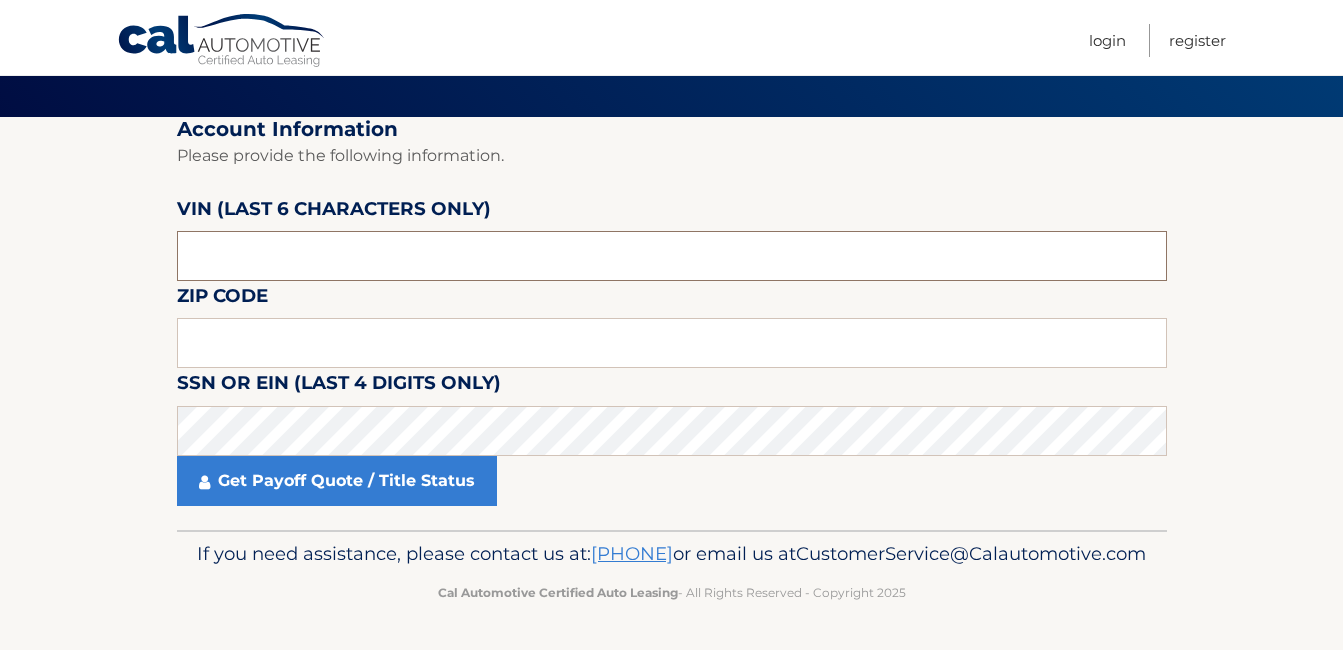 click at bounding box center [672, 256] 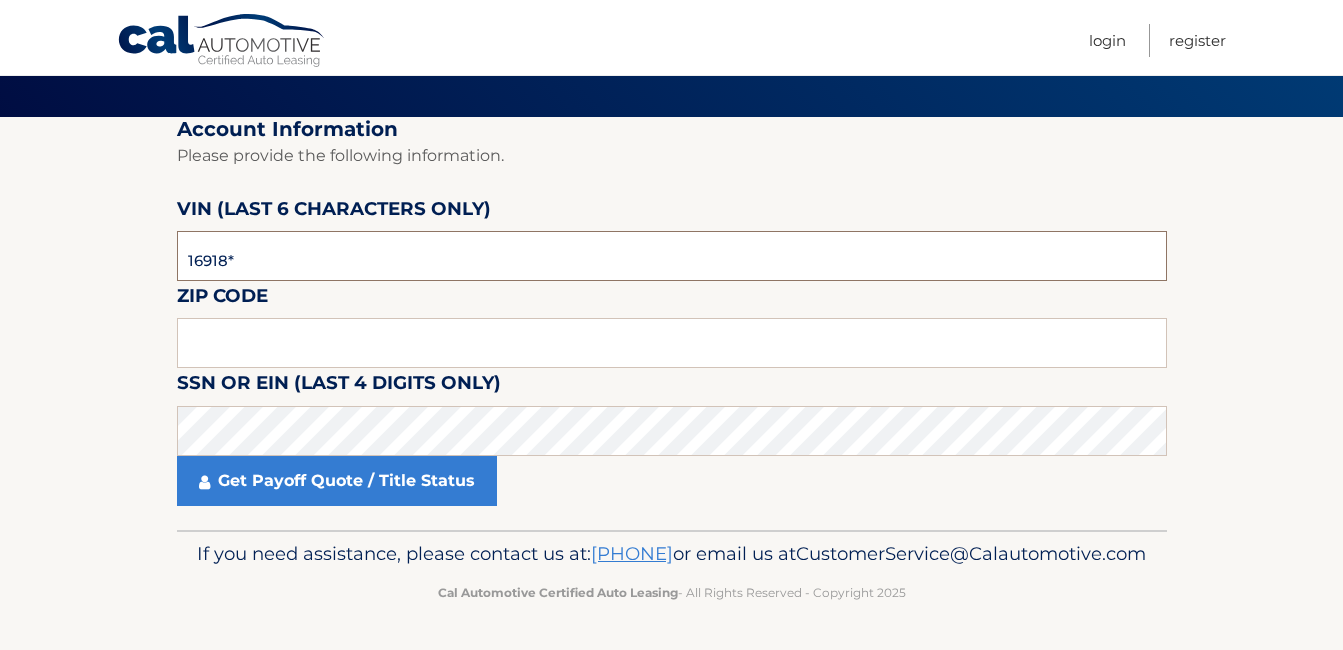 type on "169189" 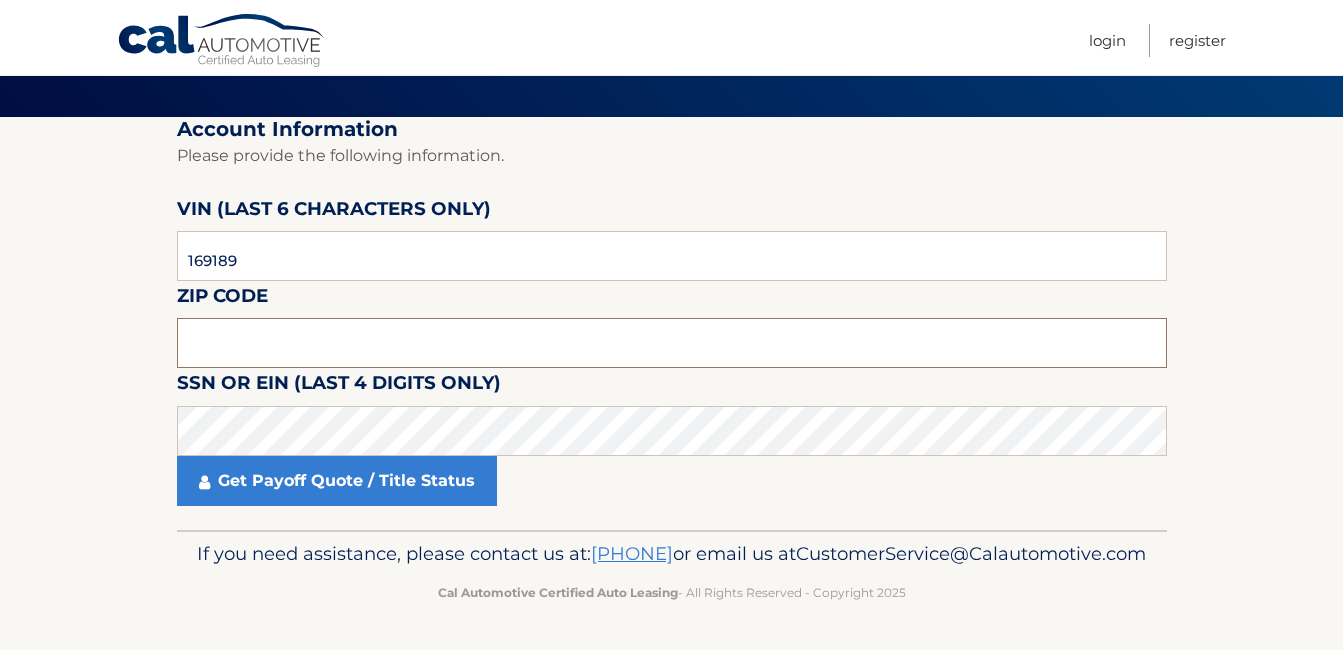 click at bounding box center [672, 343] 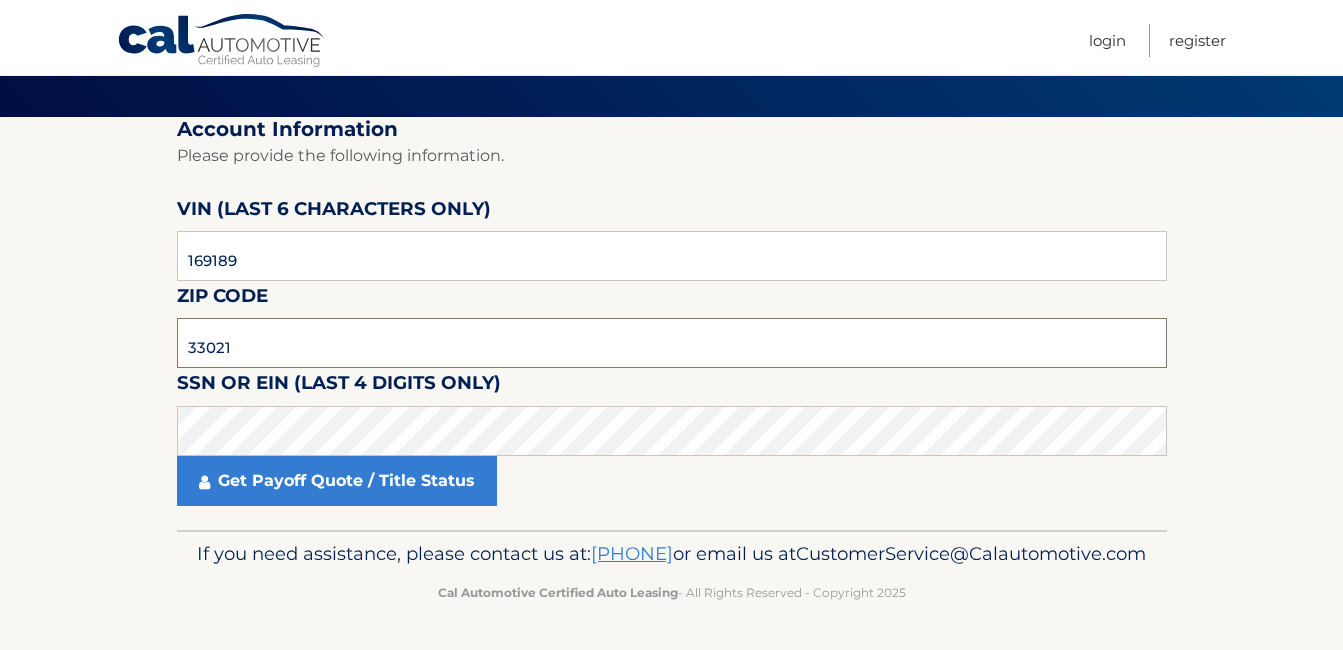 scroll, scrollTop: 0, scrollLeft: 0, axis: both 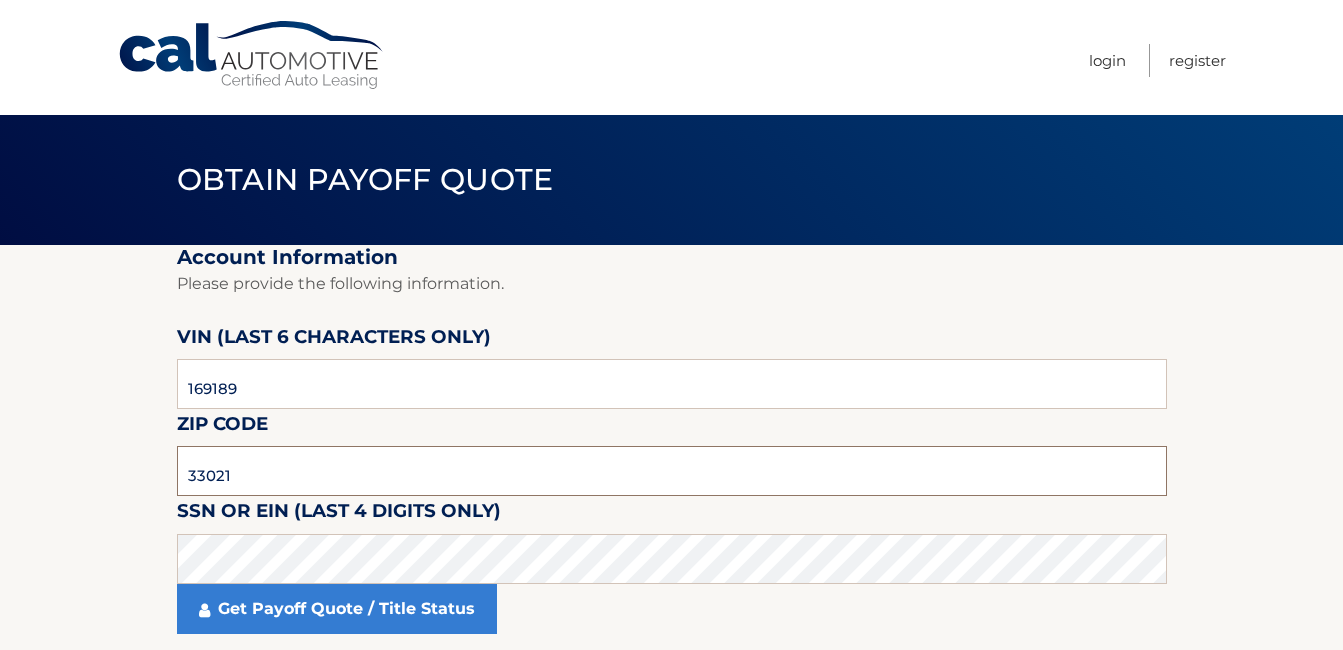 type on "33021" 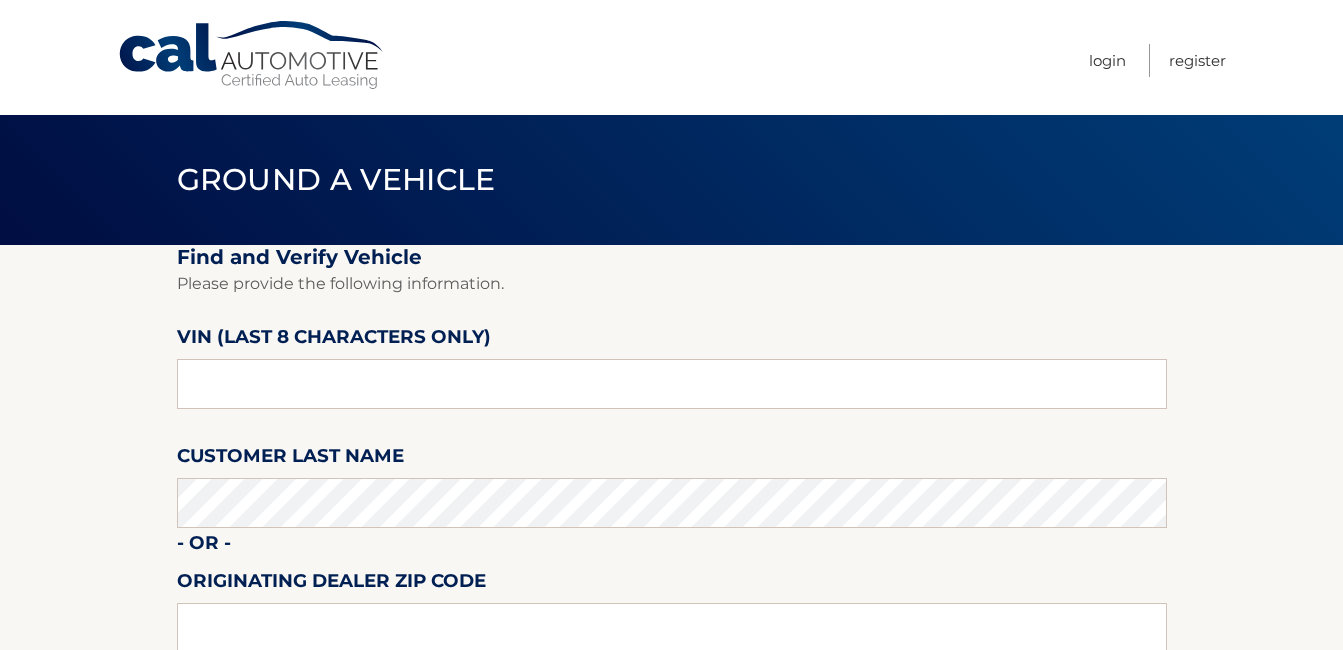 scroll, scrollTop: 0, scrollLeft: 0, axis: both 